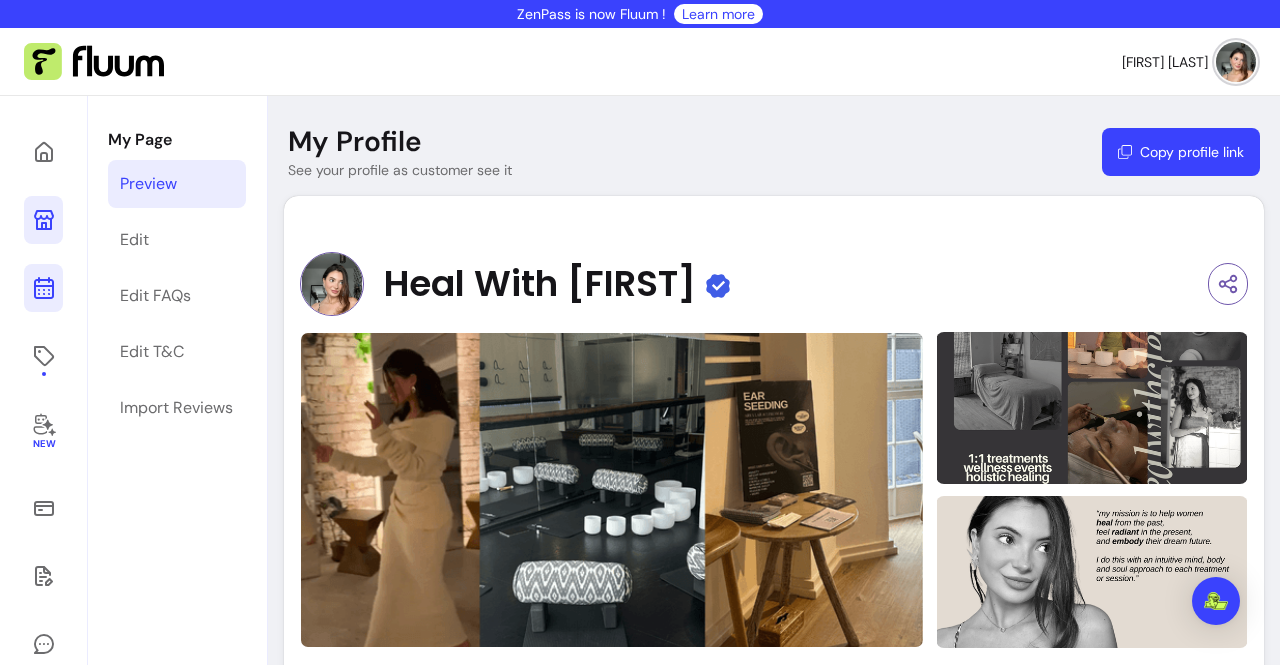 scroll, scrollTop: 0, scrollLeft: 0, axis: both 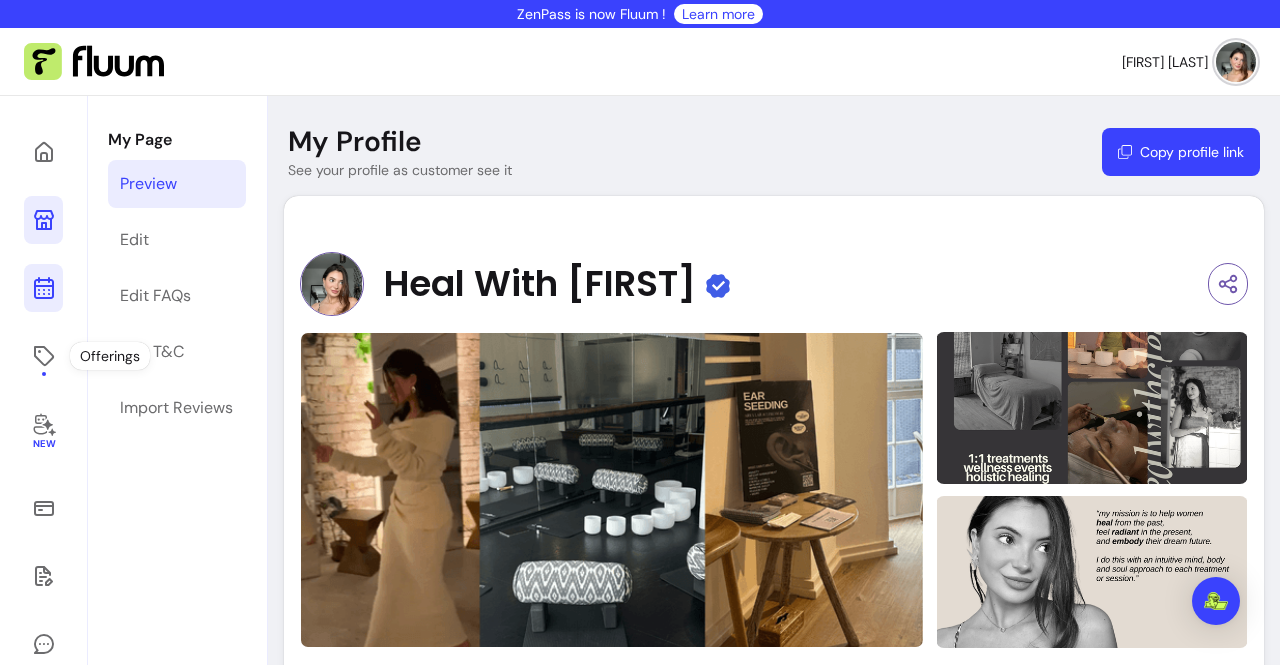 click 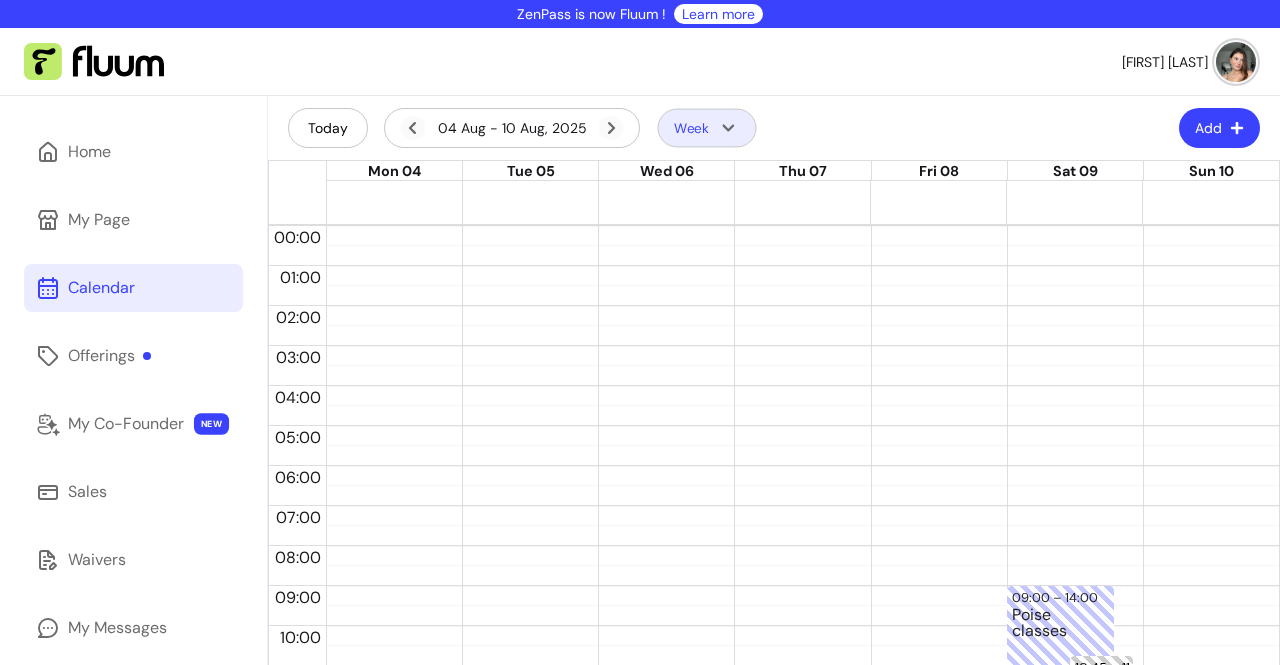 click on "Week" at bounding box center (707, 128) 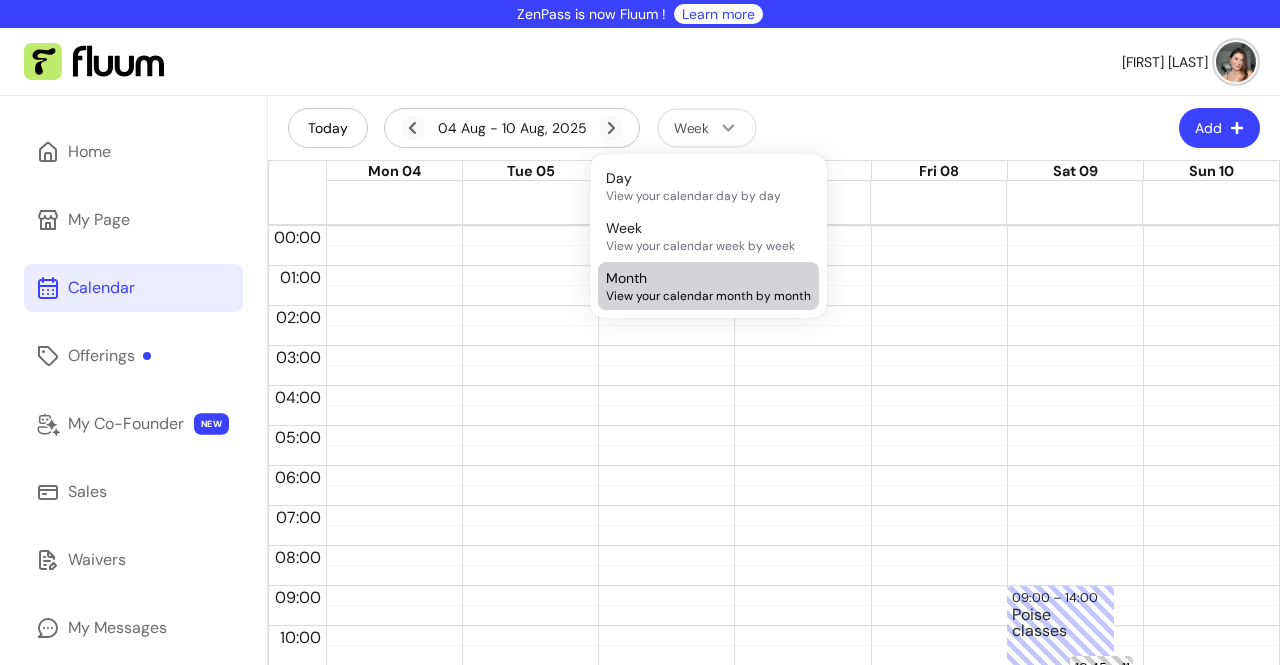 click on "View your calendar month by month" at bounding box center [708, 296] 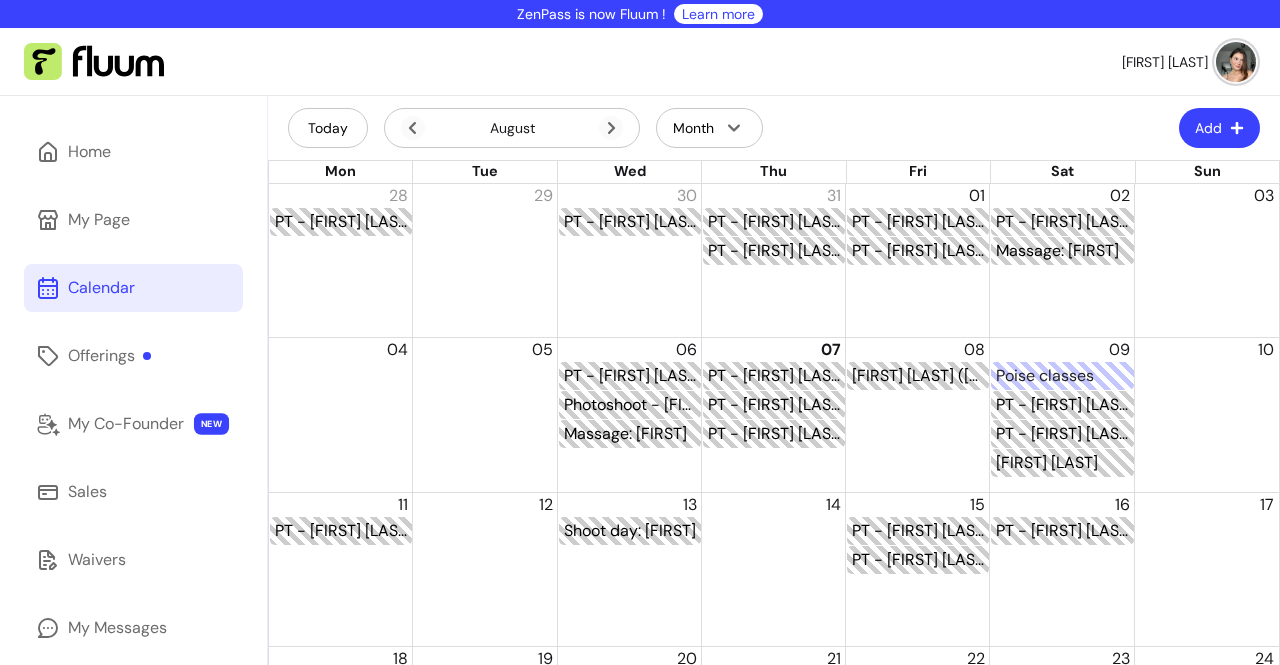 click on "Poise classes" at bounding box center (1062, 376) 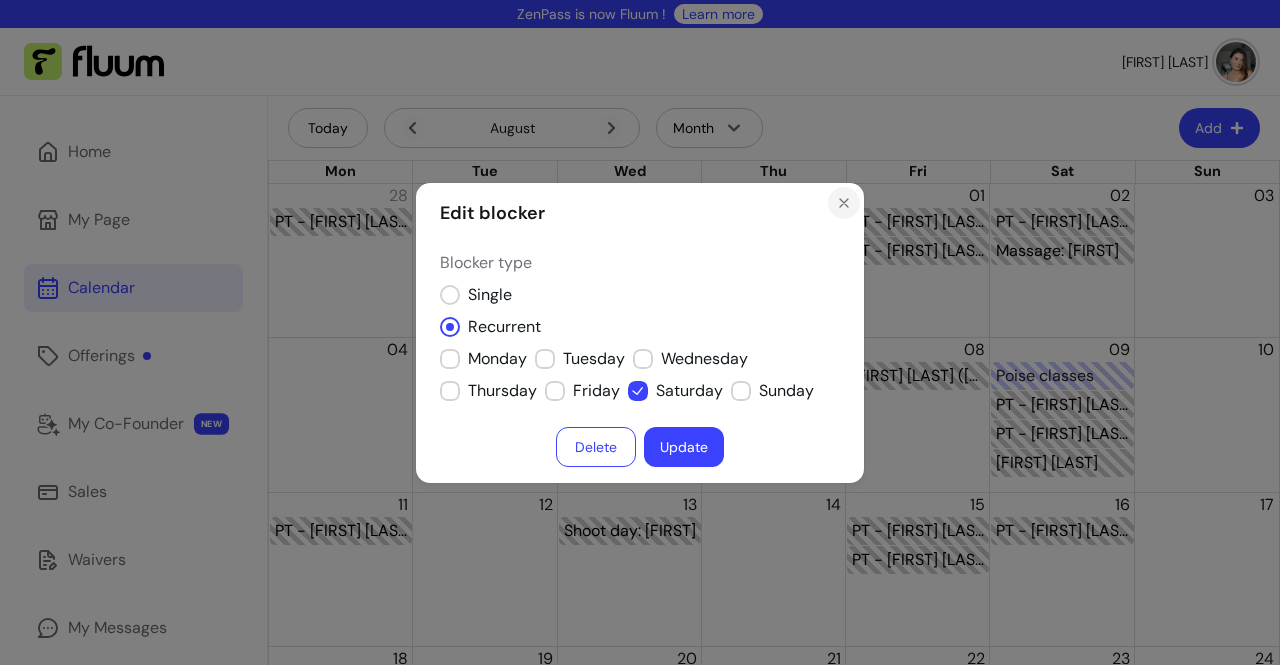 click 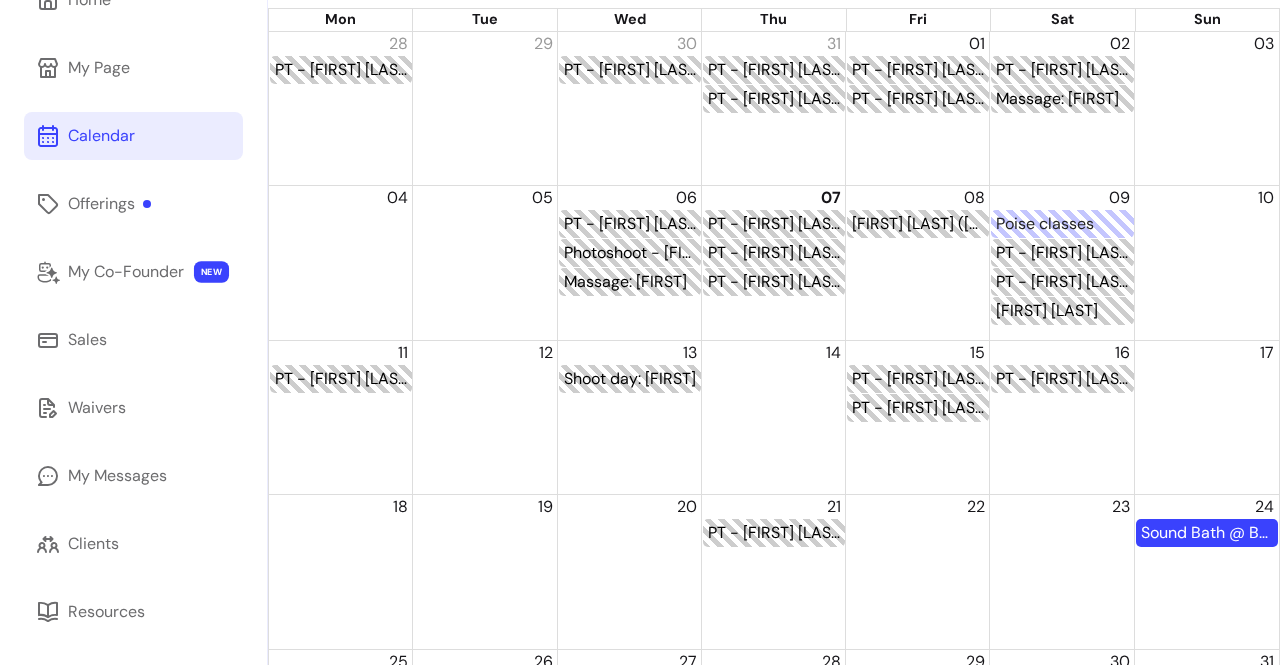scroll, scrollTop: 0, scrollLeft: 0, axis: both 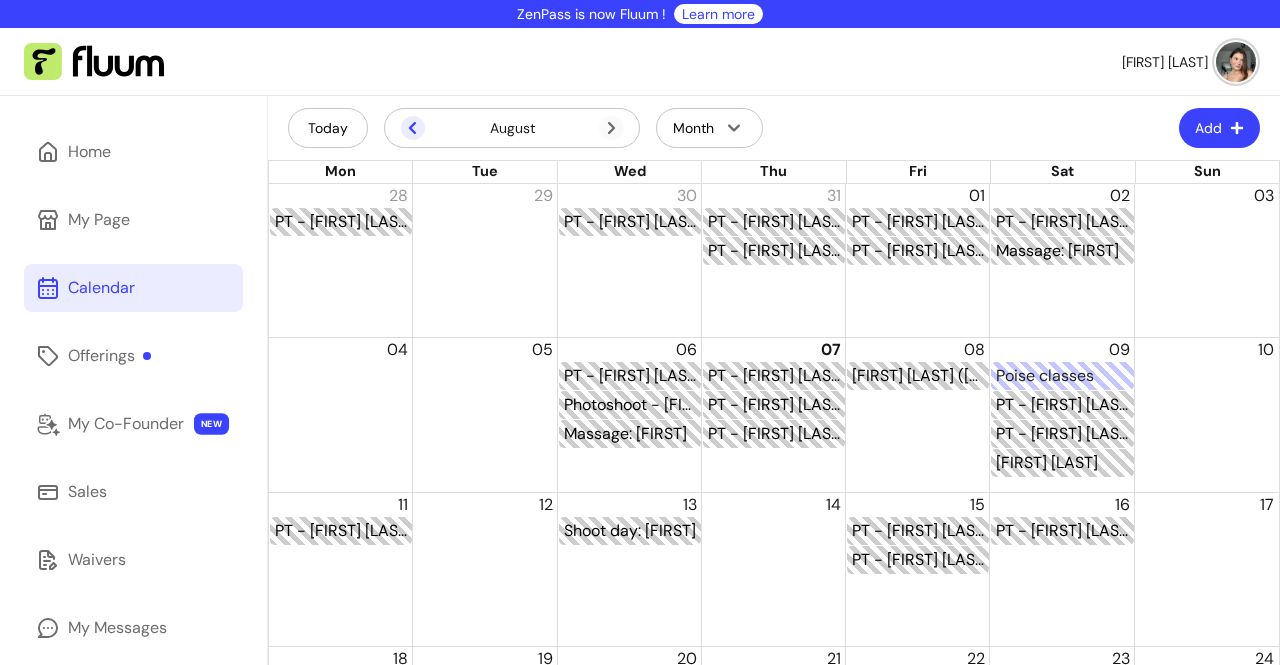 click 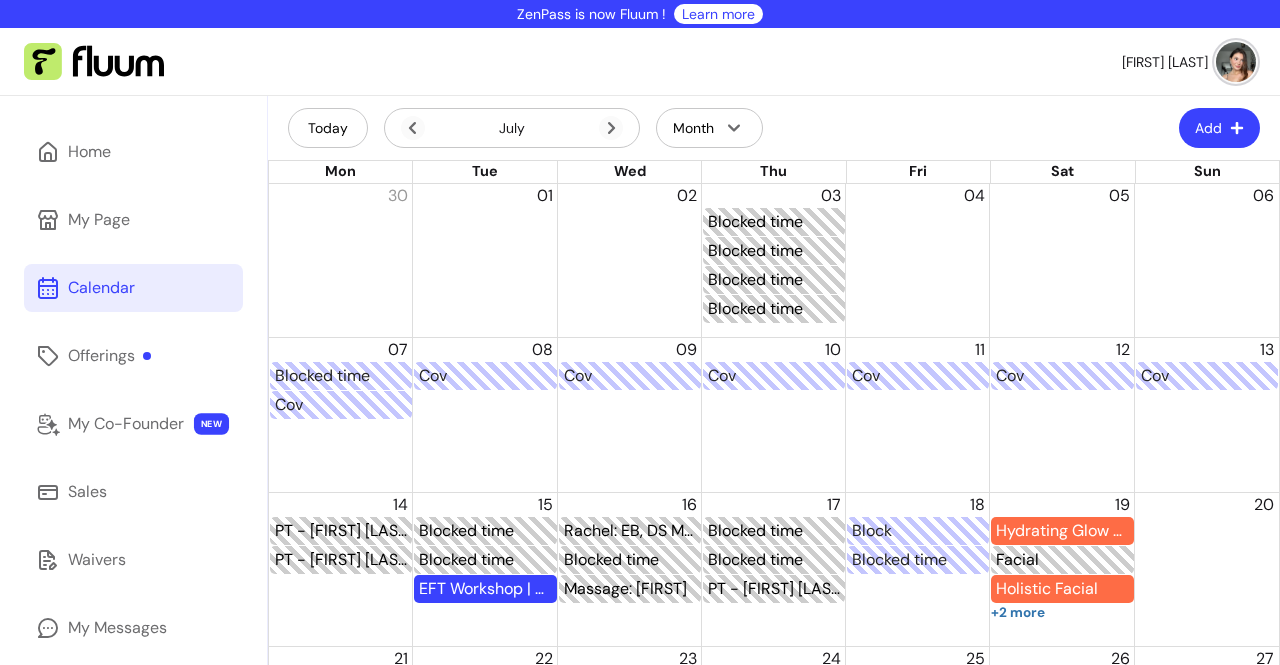 click 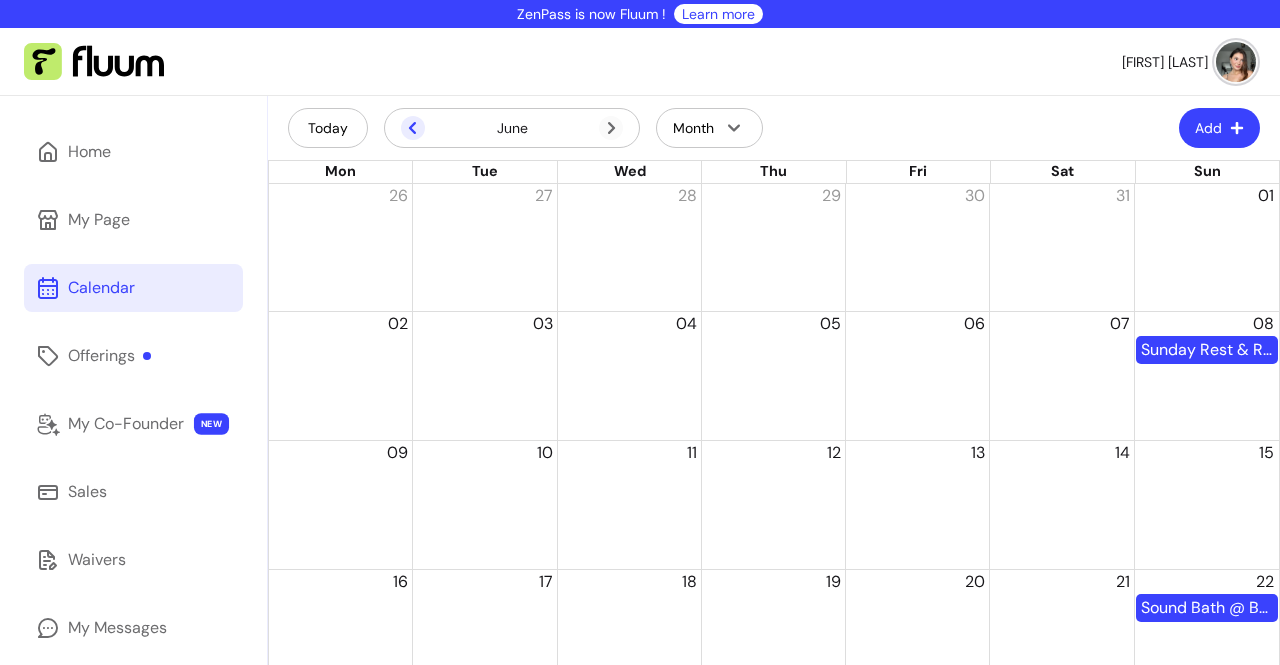 click 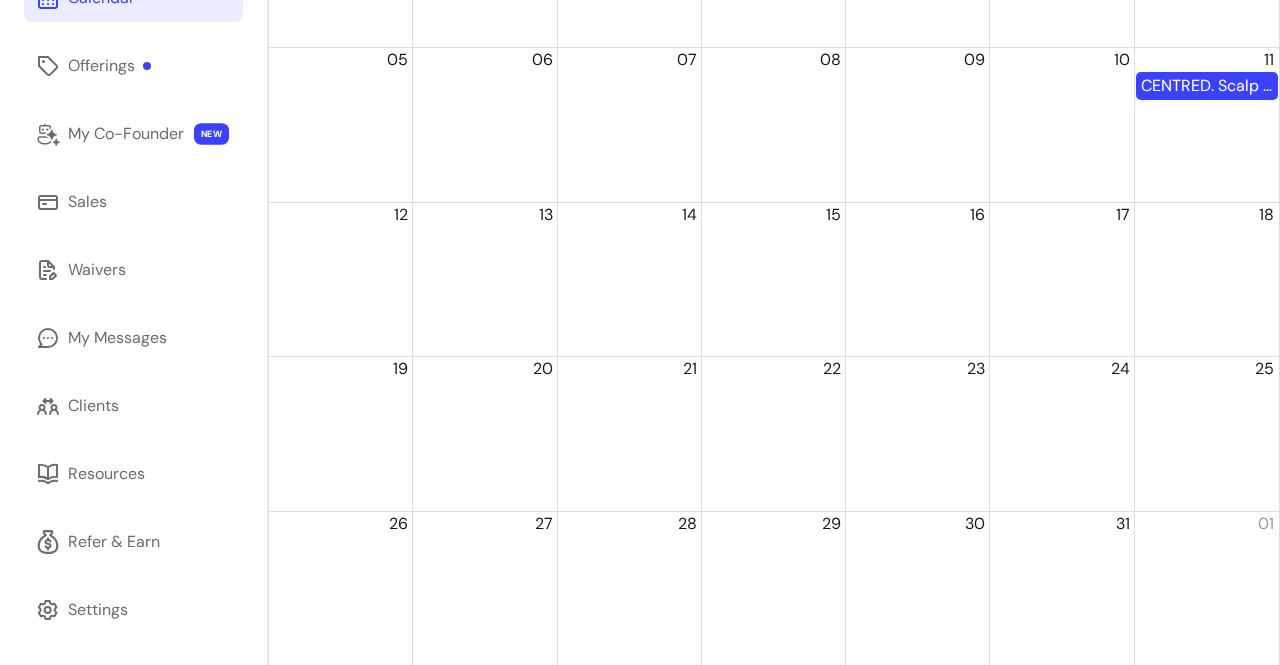 scroll, scrollTop: 0, scrollLeft: 0, axis: both 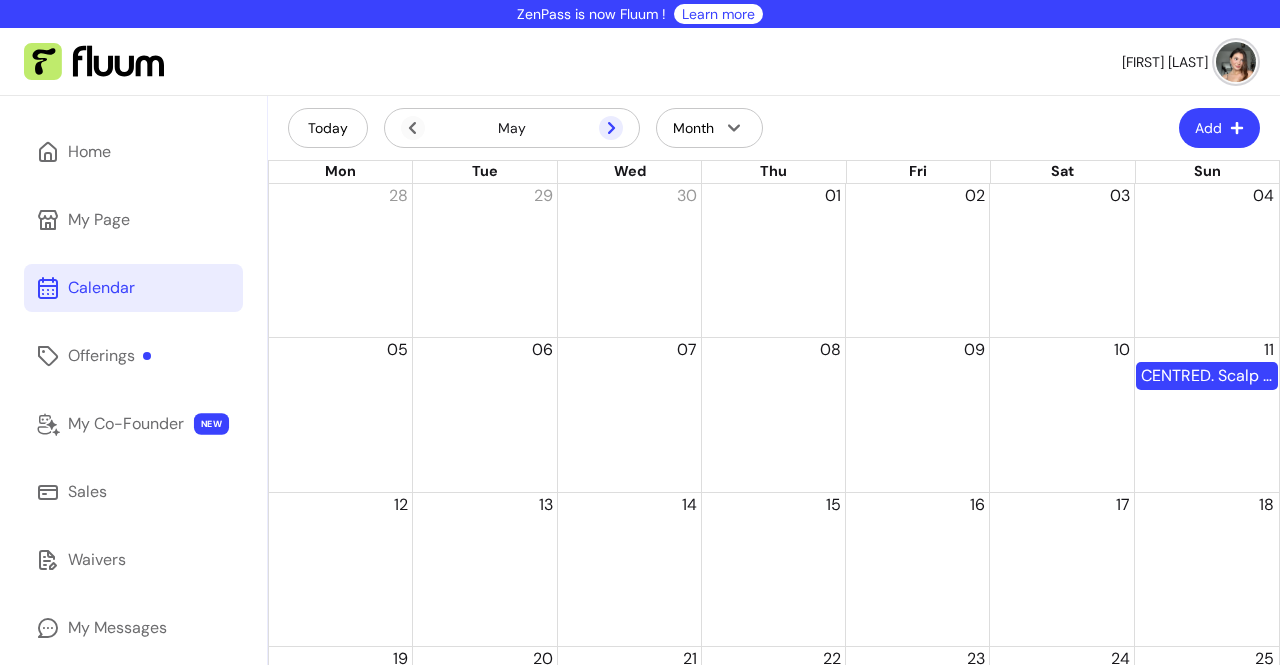click 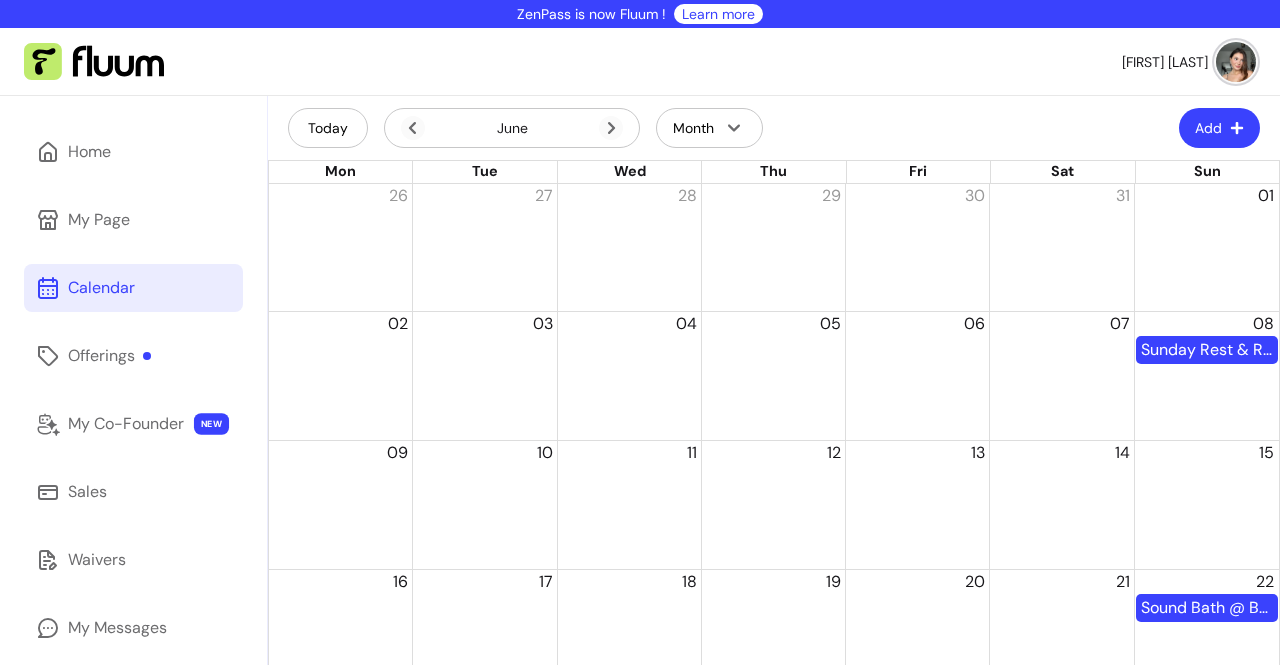 scroll, scrollTop: 46, scrollLeft: 0, axis: vertical 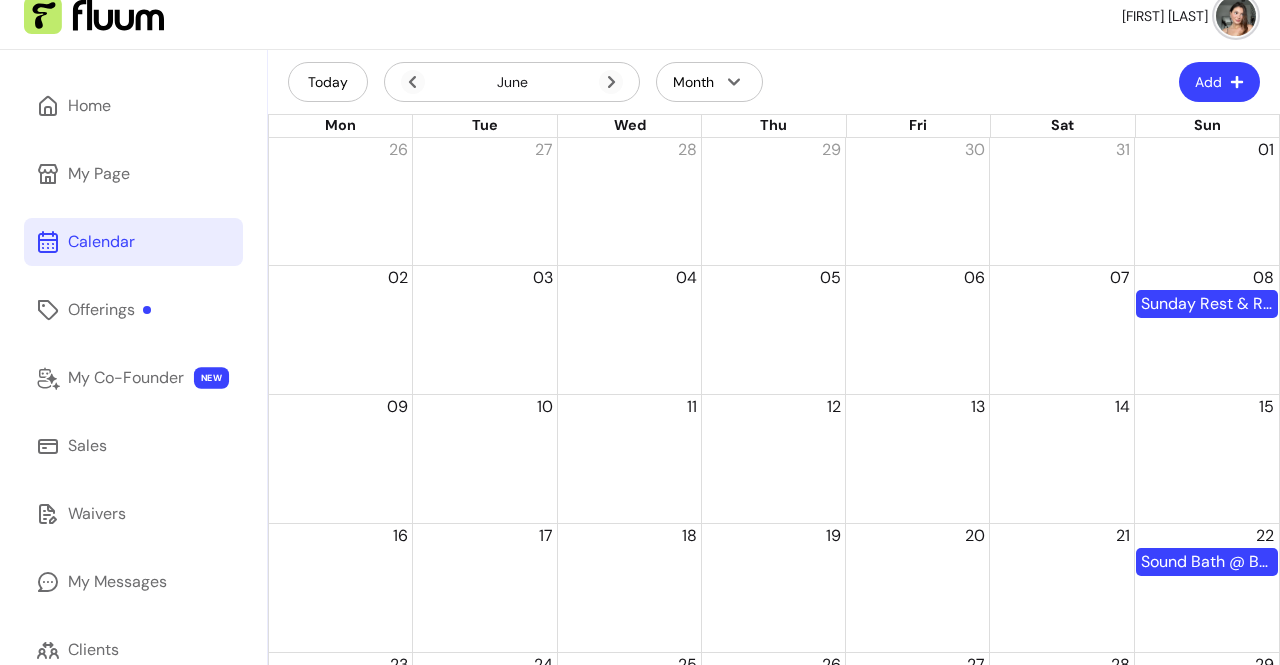 click on "Sound Bath @ Butchers Salon, [CITY] ([NUMBER] / 15)" at bounding box center [1207, 562] 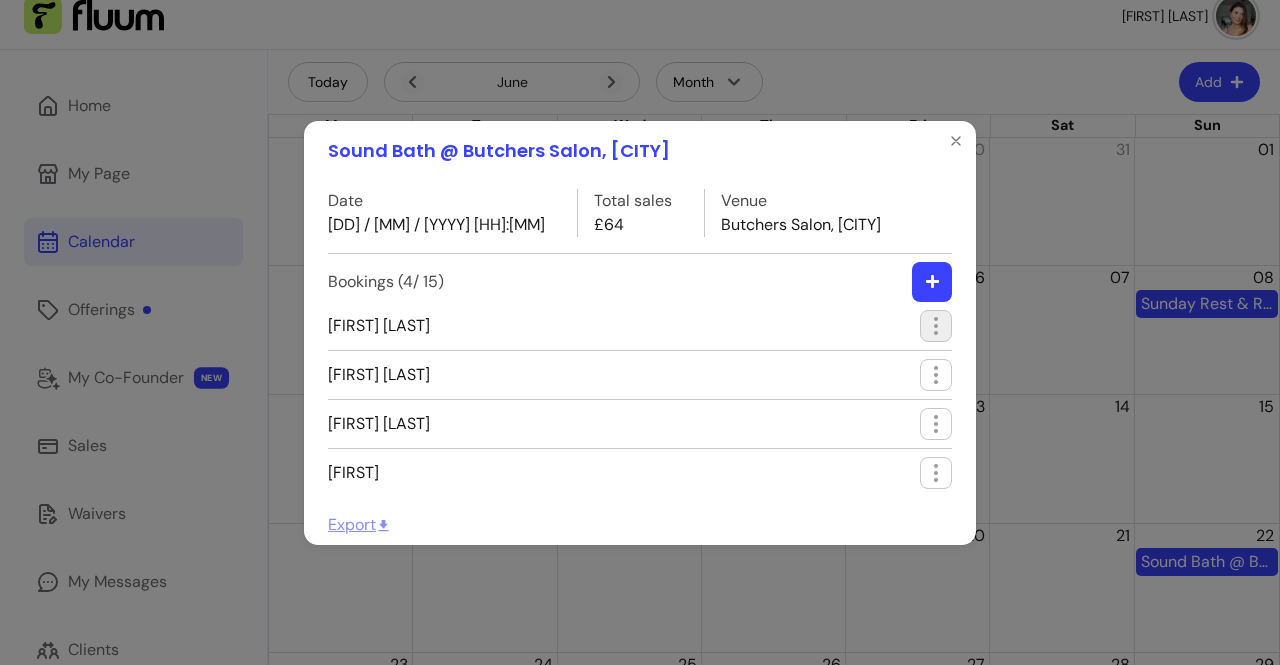 click at bounding box center (936, 326) 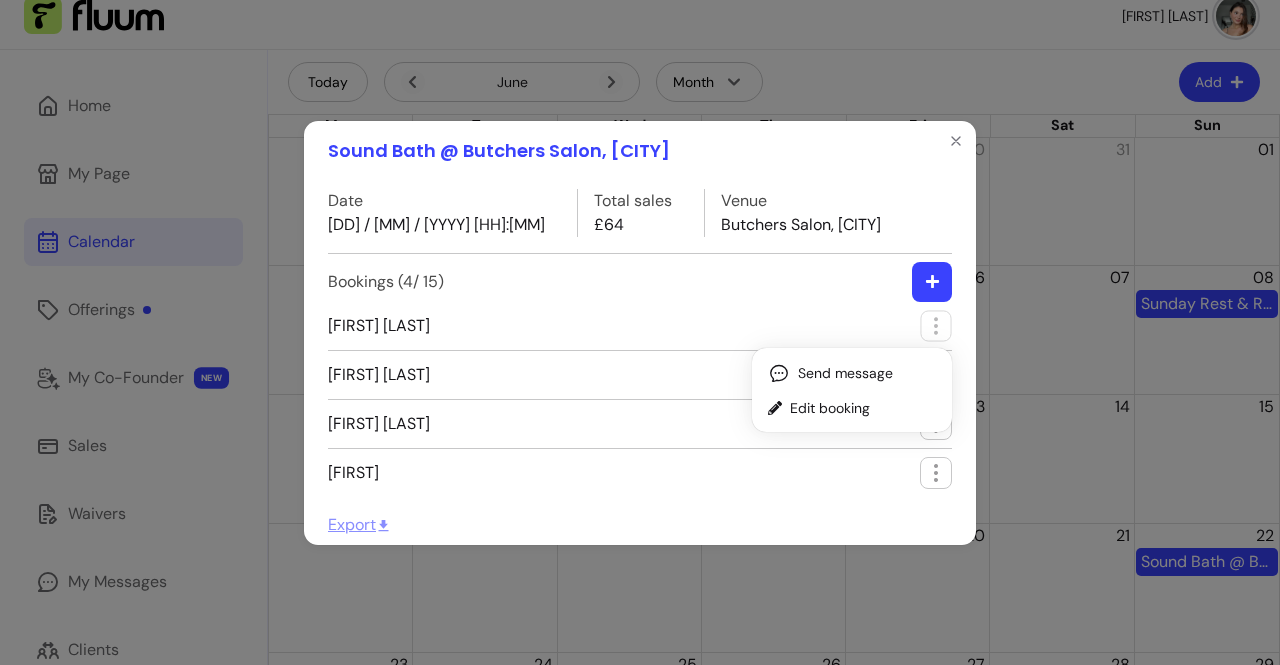 click on "[FIRST] [LAST]" at bounding box center [640, 330] 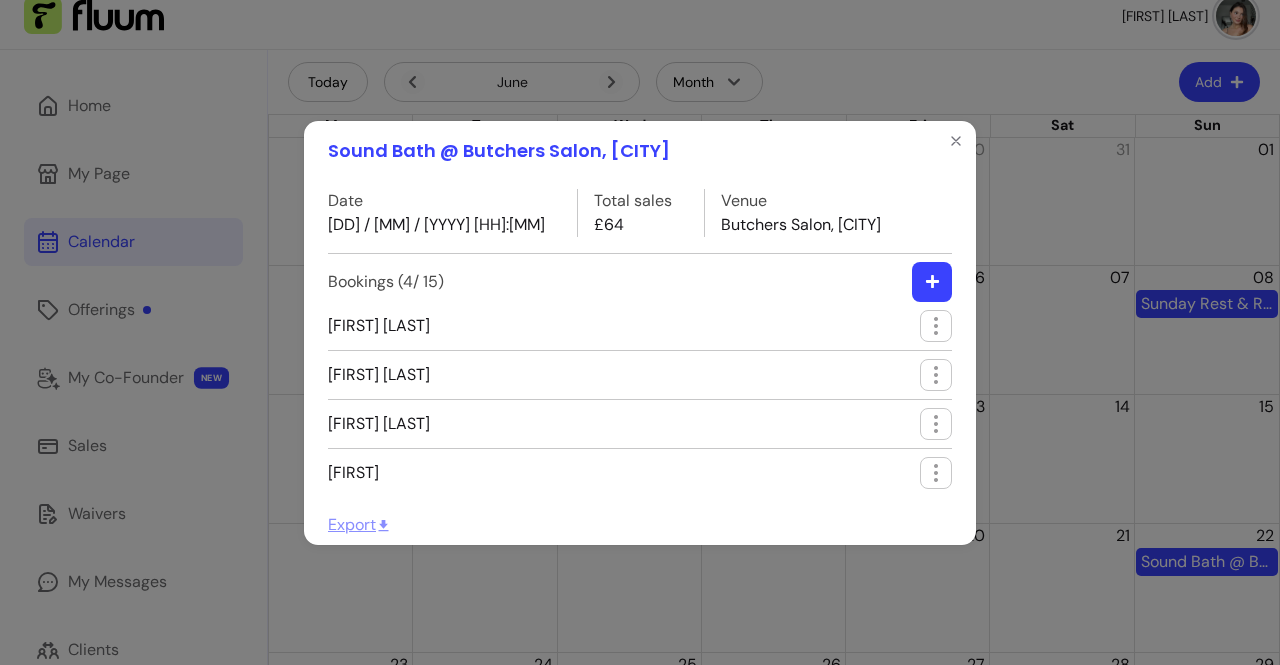 click on "Sound Bath @ Butchers Salon, [CITY] Date [DD] / [MM] / [YYYY] [HH]:[MM] Total sales £64 Venue Butchers Salon, [CITY] Bookings ( 4  / 15 ) [FIRST] [LAST] [FIRST] [LAST] [FIRST] [LAST] [FIRST] [LAST]" at bounding box center (640, 332) 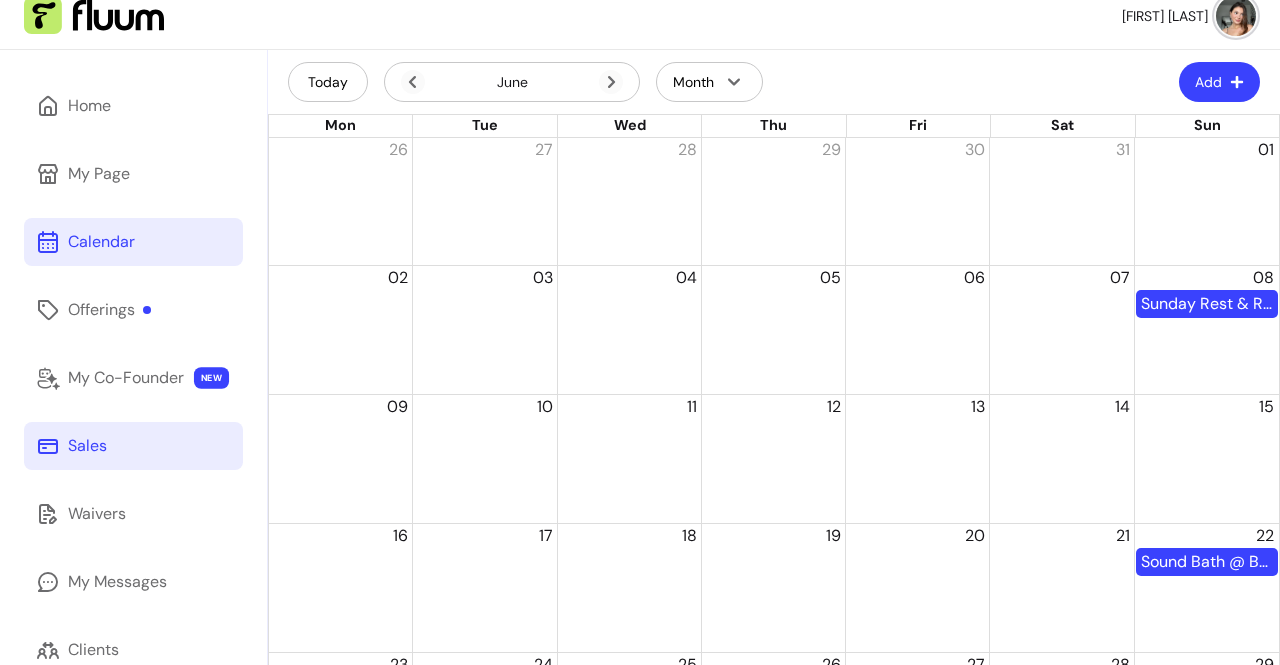 click on "Sales" at bounding box center (133, 446) 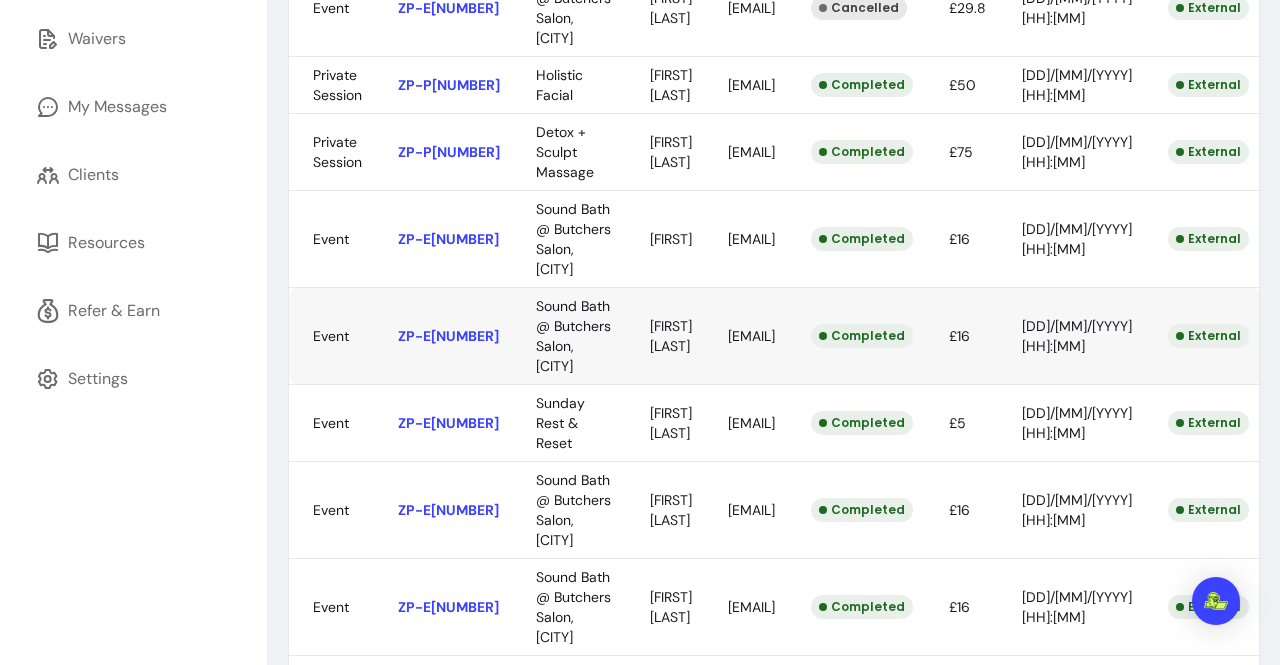 scroll, scrollTop: 522, scrollLeft: 0, axis: vertical 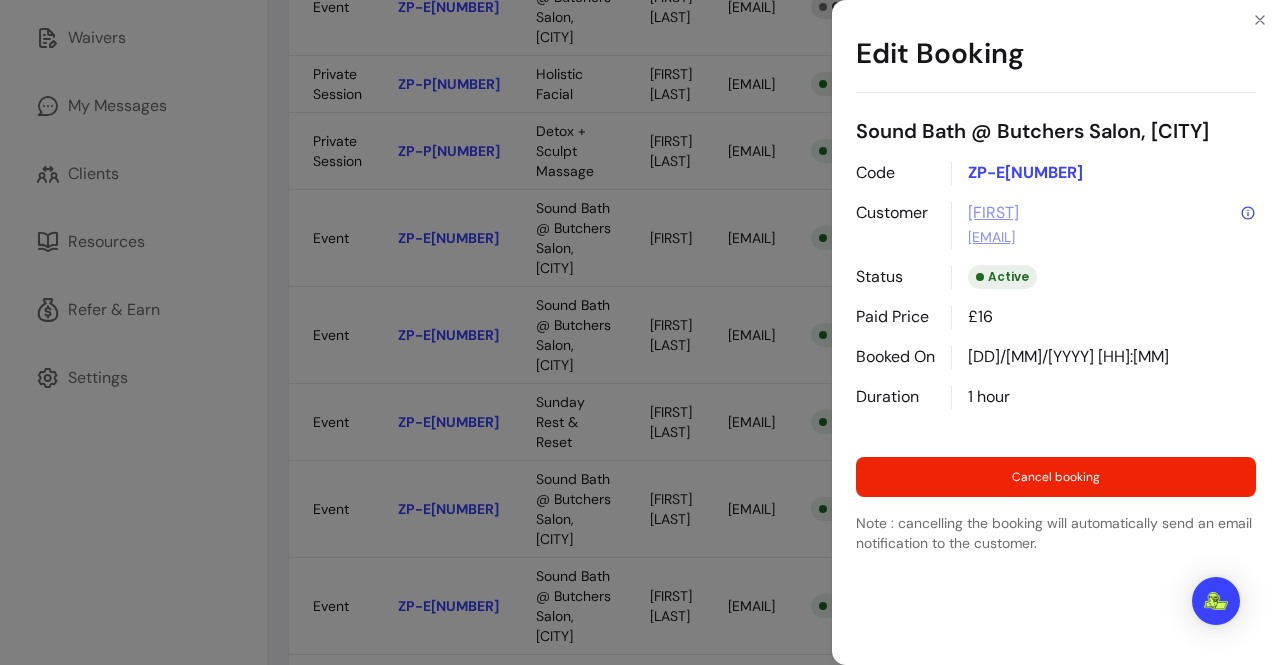 drag, startPoint x: 753, startPoint y: 248, endPoint x: 931, endPoint y: 261, distance: 178.47409 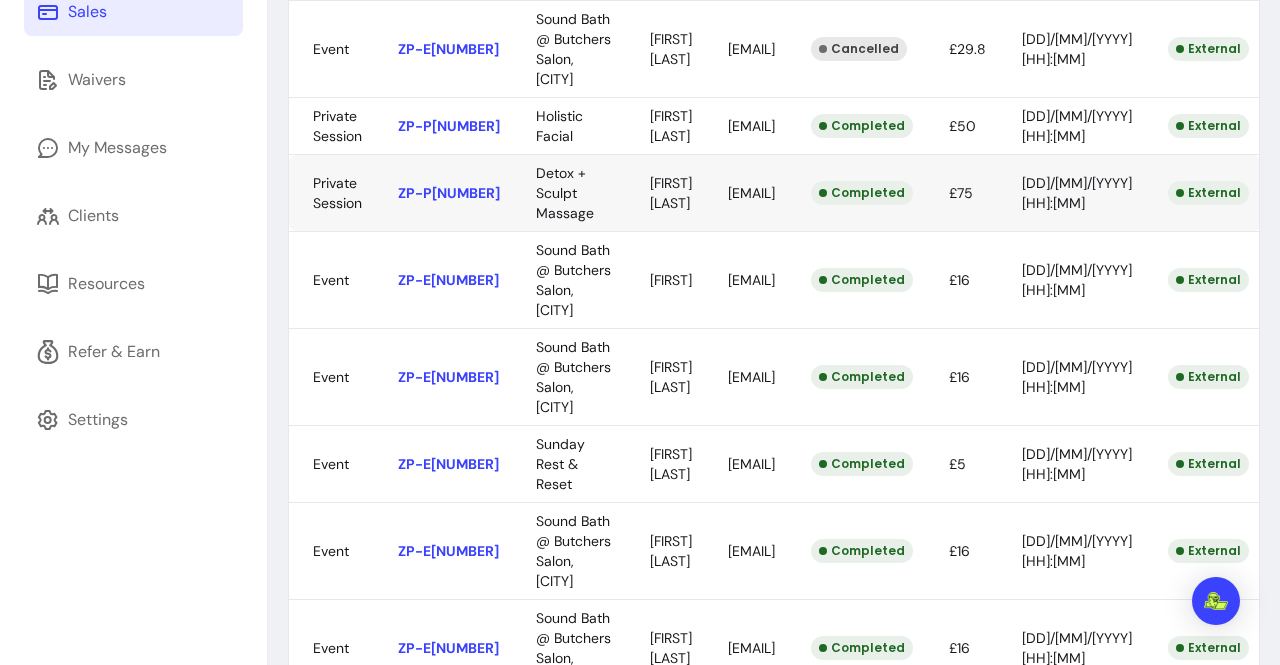 scroll, scrollTop: 590, scrollLeft: 0, axis: vertical 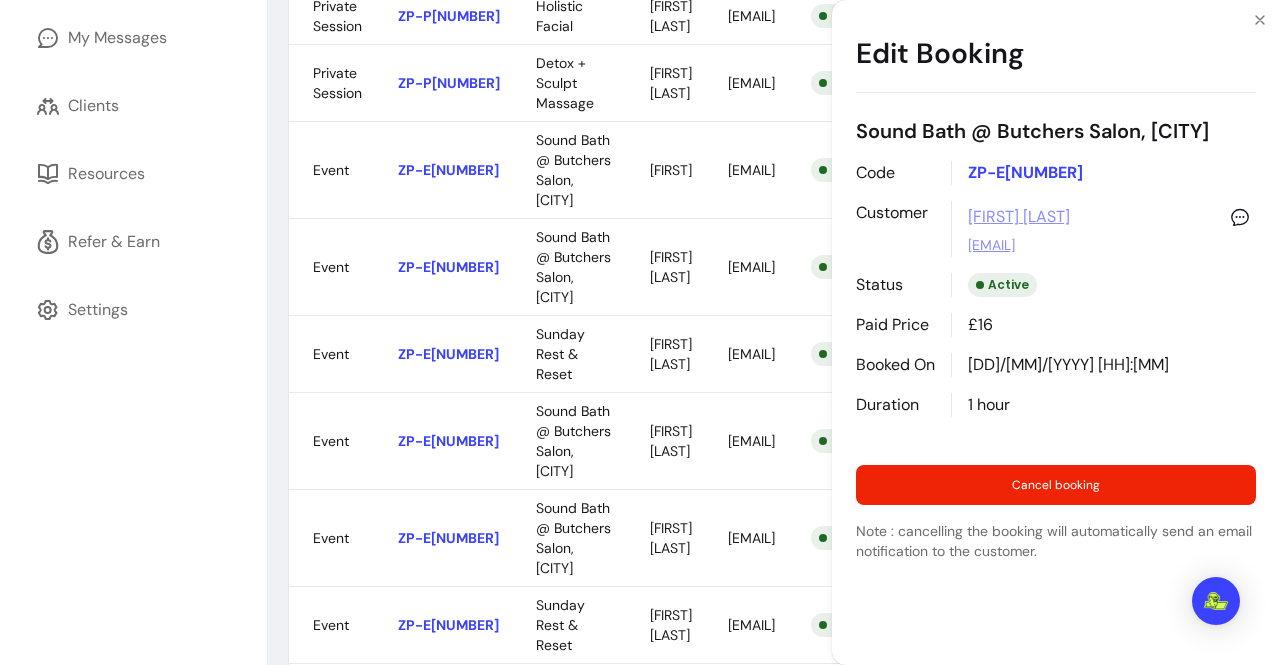 drag, startPoint x: 753, startPoint y: 288, endPoint x: 928, endPoint y: 283, distance: 175.07141 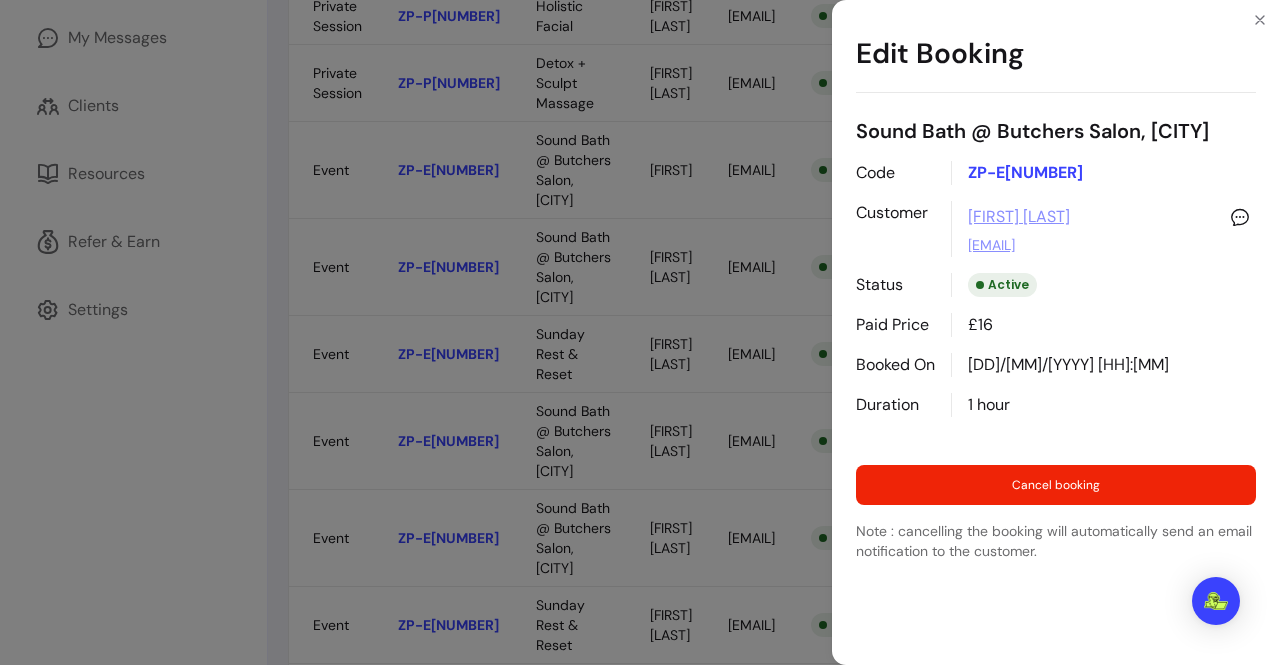 drag, startPoint x: 1205, startPoint y: 248, endPoint x: 969, endPoint y: 256, distance: 236.13556 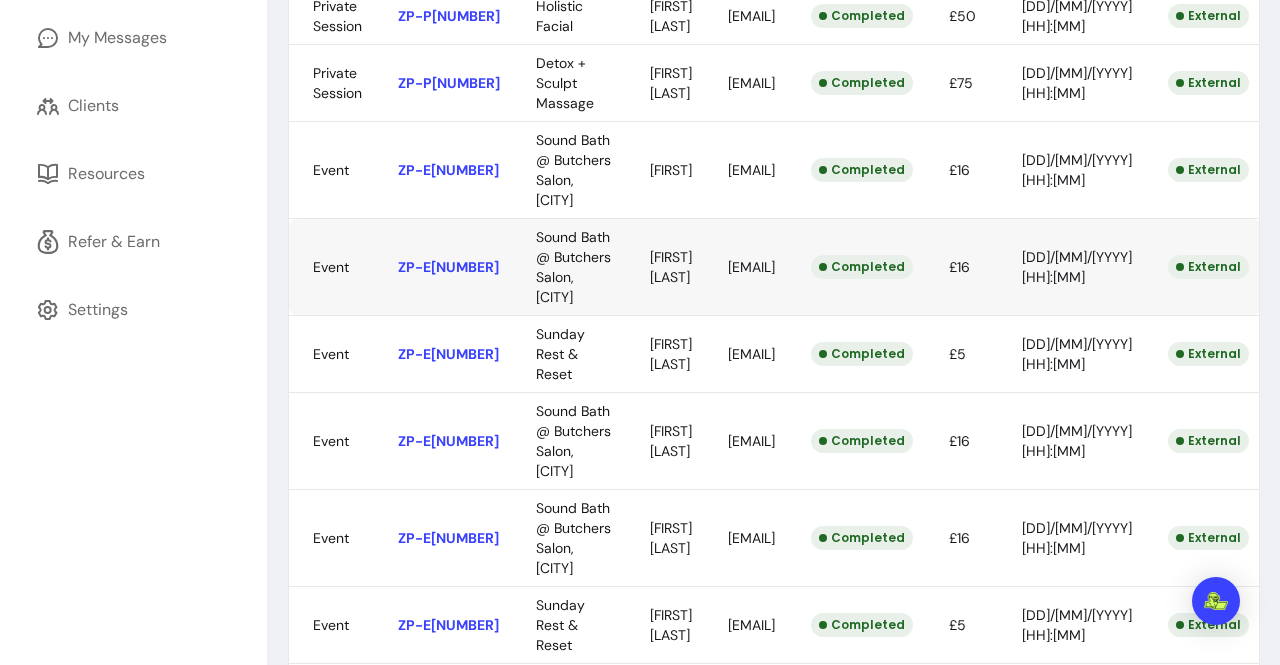 scroll, scrollTop: 661, scrollLeft: 0, axis: vertical 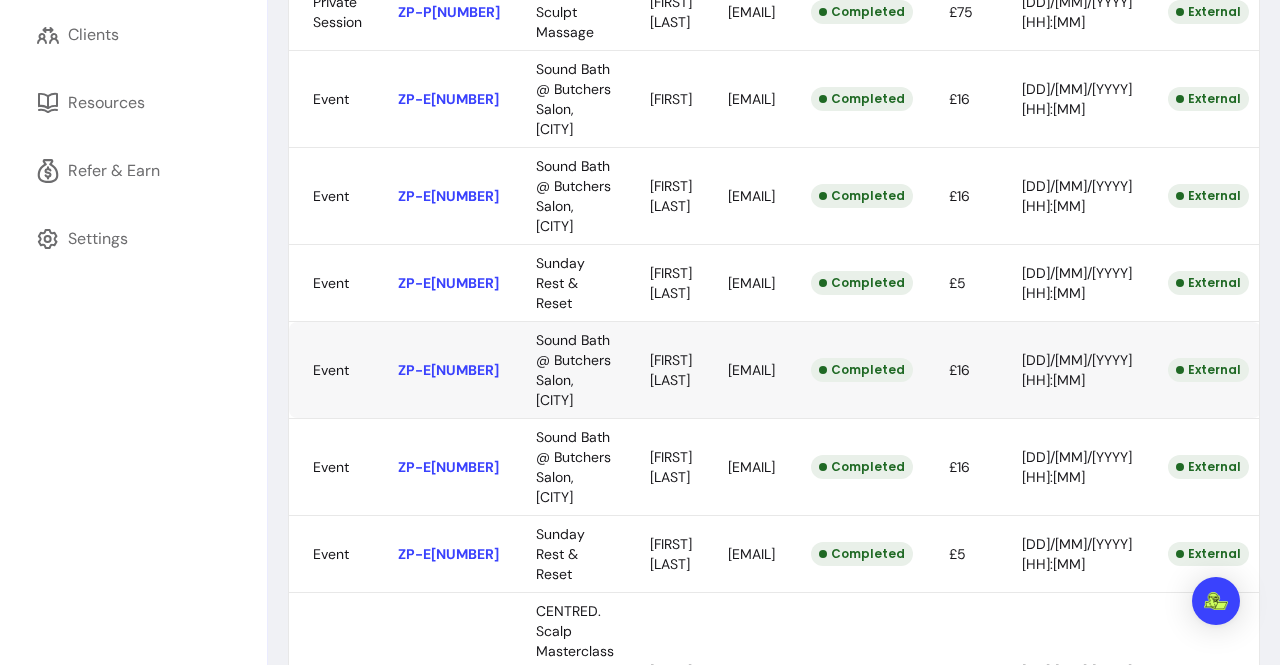 click on "ZenPass is now Fluum ! Learn more [FIRST] H. Home My Page Calendar Offerings My Co-Founder NEW Sales Waivers My Messages Clients Resources Refer & Earn Settings Sales View your sales All Sales Bookings Packages Content Filters Type Code Offering Client Email Status Price Paid On Source Private Session ZP-P[NUMBER] Detox + Sculpt Massage [FIRST] [EMAIL] Completed £60 [DD]/[MM]/[YYYY] [HH]:[MM] External Private Session ZP-P[NUMBER] Hydrating Glow Facial [FIRST] [EMAIL] Completed £30 [DD]/[MM]/[YYYY] [HH]:[MM] External Event ZP-E[NUMBER] Sound Bath @ Butchers Salon, [CITY] [FIRST] [EMAIL] Cancelled £29.8 [DD]/[MM]/[YYYY] [HH]:[MM] External Private Session ZP-P[NUMBER] Holistic Facial [FIRST] [EMAIL] Completed £50 [DD]/[MM]/[YYYY] [HH]:[MM] External Private Session ZP-P[NUMBER] Detox + Sculpt Massage [FIRST] [EMAIL] Completed £75 [DD]/[MM]/[YYYY] [HH]:[MM] External Event ZP-E[NUMBER] Sound Bath @ Butchers Salon, [CITY] [FIRST] £16 Event" at bounding box center [640, 332] 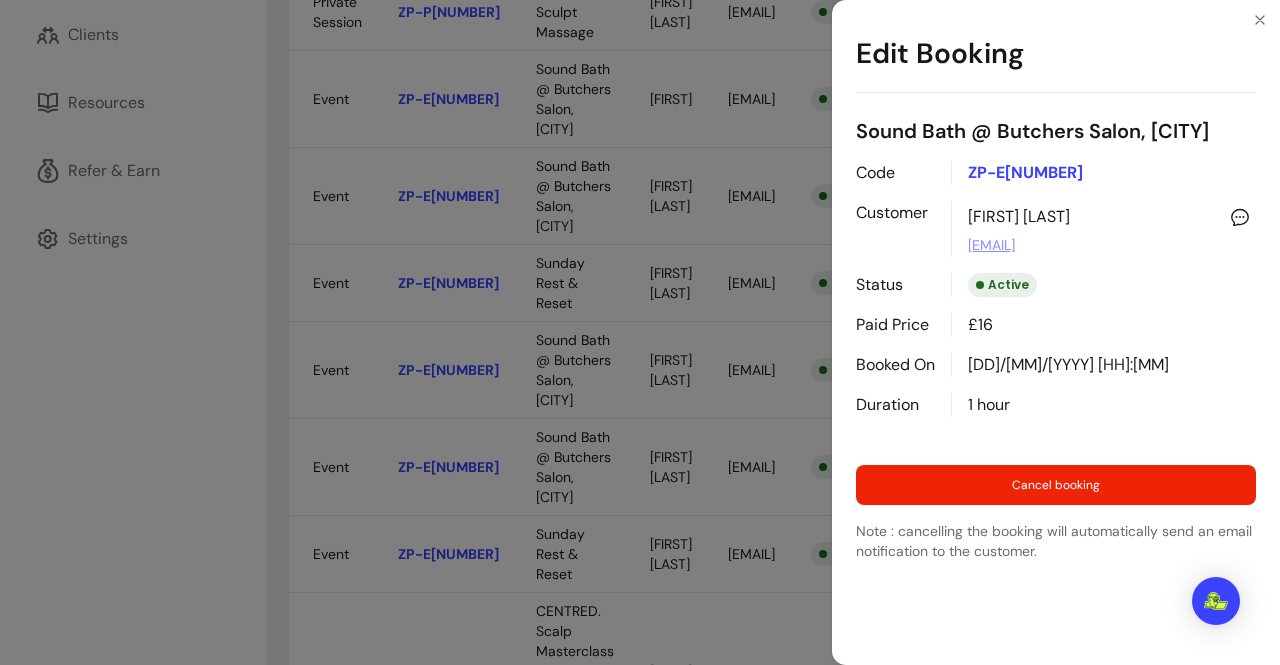 drag, startPoint x: 1150, startPoint y: 247, endPoint x: 954, endPoint y: 239, distance: 196.1632 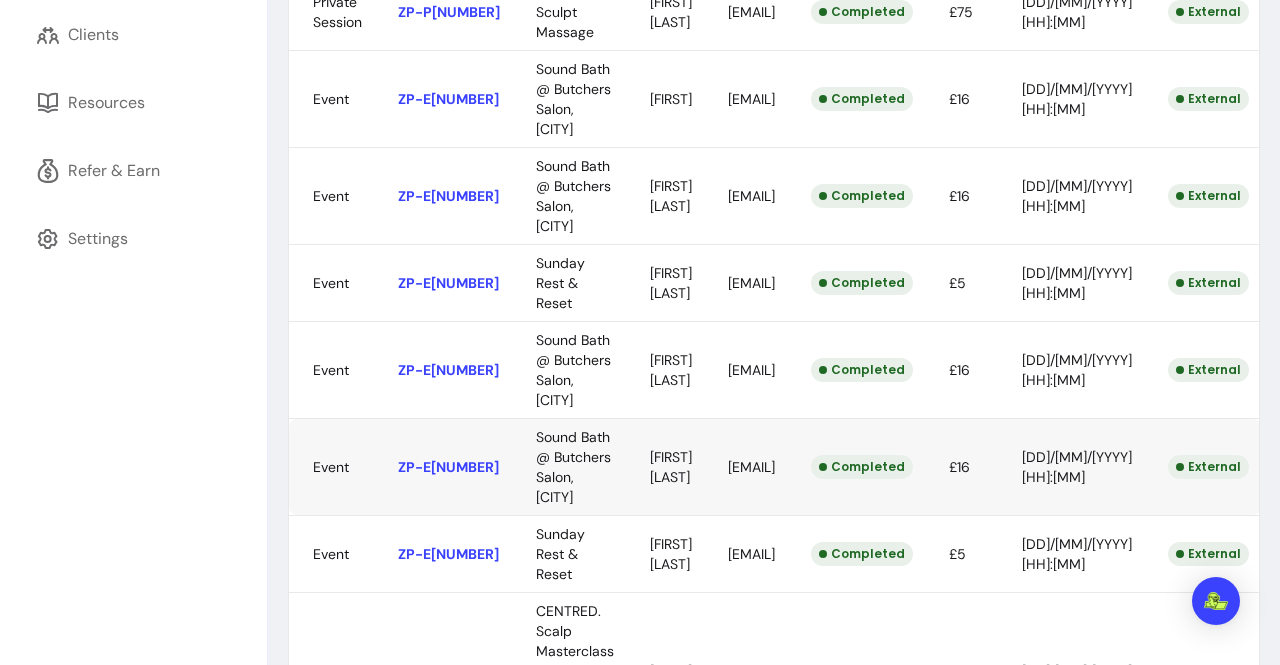 click on "ZenPass is now Fluum ! Learn more [FIRST] H. Home My Page Calendar Offerings My Co-Founder NEW Sales Waivers My Messages Clients Resources Refer & Earn Settings Sales View your sales All Sales Bookings Packages Content Filters Type Code Offering Client Email Status Price Paid On Source Private Session ZP-P[NUMBER] Detox + Sculpt Massage [FIRST] [EMAIL] Completed £60 [DD]/[MM]/[YYYY] [HH]:[MM] External Private Session ZP-P[NUMBER] Hydrating Glow Facial [FIRST] [EMAIL] Completed £30 [DD]/[MM]/[YYYY] [HH]:[MM] External Event ZP-E[NUMBER] Sound Bath @ Butchers Salon, [CITY] [FIRST] [EMAIL] Cancelled £29.8 [DD]/[MM]/[YYYY] [HH]:[MM] External Private Session ZP-P[NUMBER] Holistic Facial [FIRST] [EMAIL] Completed £50 [DD]/[MM]/[YYYY] [HH]:[MM] External Private Session ZP-P[NUMBER] Detox + Sculpt Massage [FIRST] [EMAIL] Completed £75 [DD]/[MM]/[YYYY] [HH]:[MM] External Event ZP-E[NUMBER] Sound Bath @ Butchers Salon, [CITY] [FIRST] £16 Event" at bounding box center (640, 332) 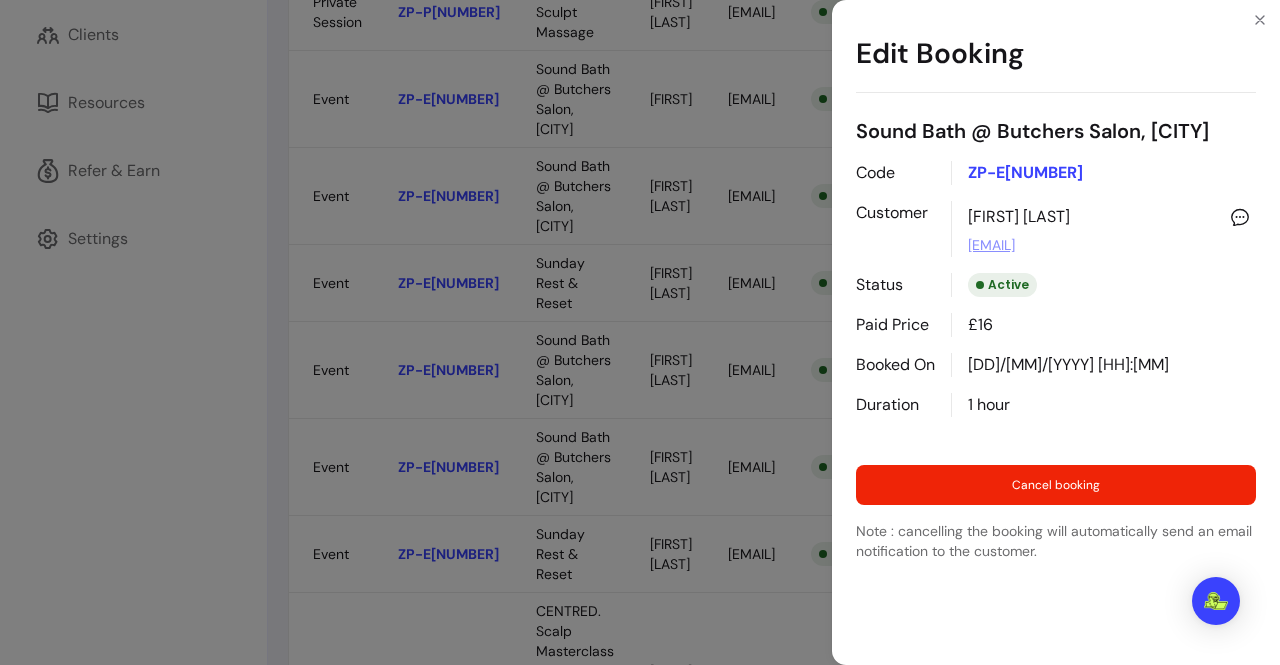 drag, startPoint x: 1111, startPoint y: 246, endPoint x: 965, endPoint y: 245, distance: 146.00342 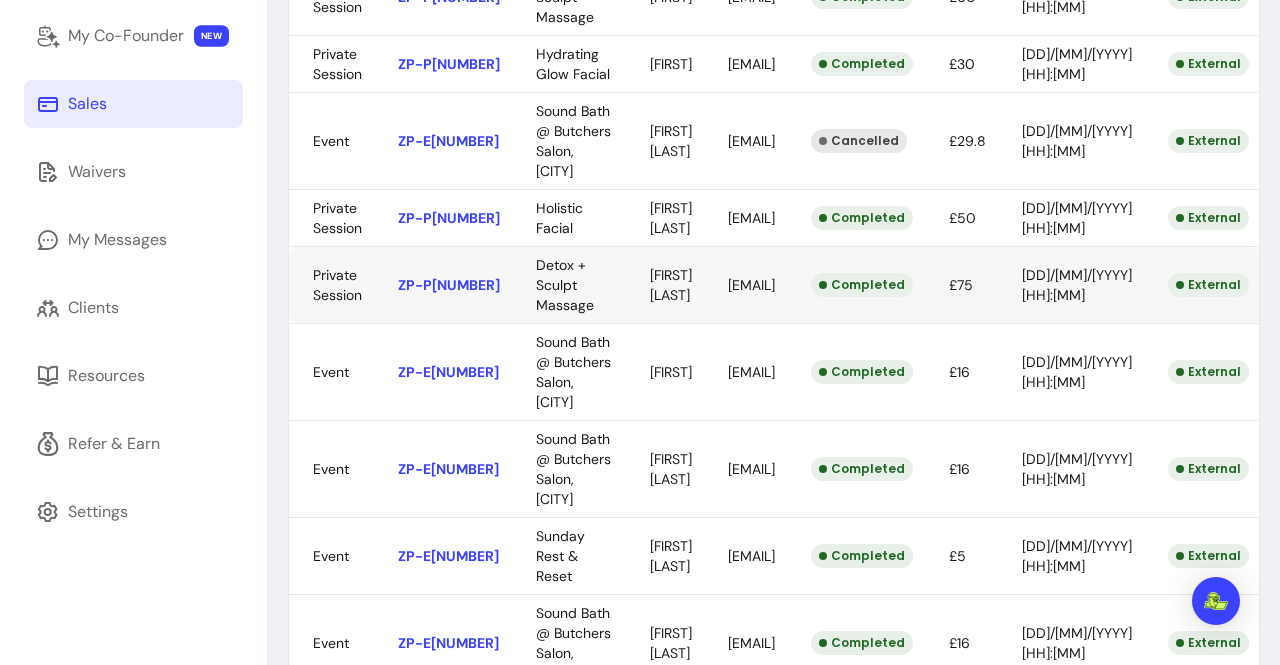 scroll, scrollTop: 387, scrollLeft: 0, axis: vertical 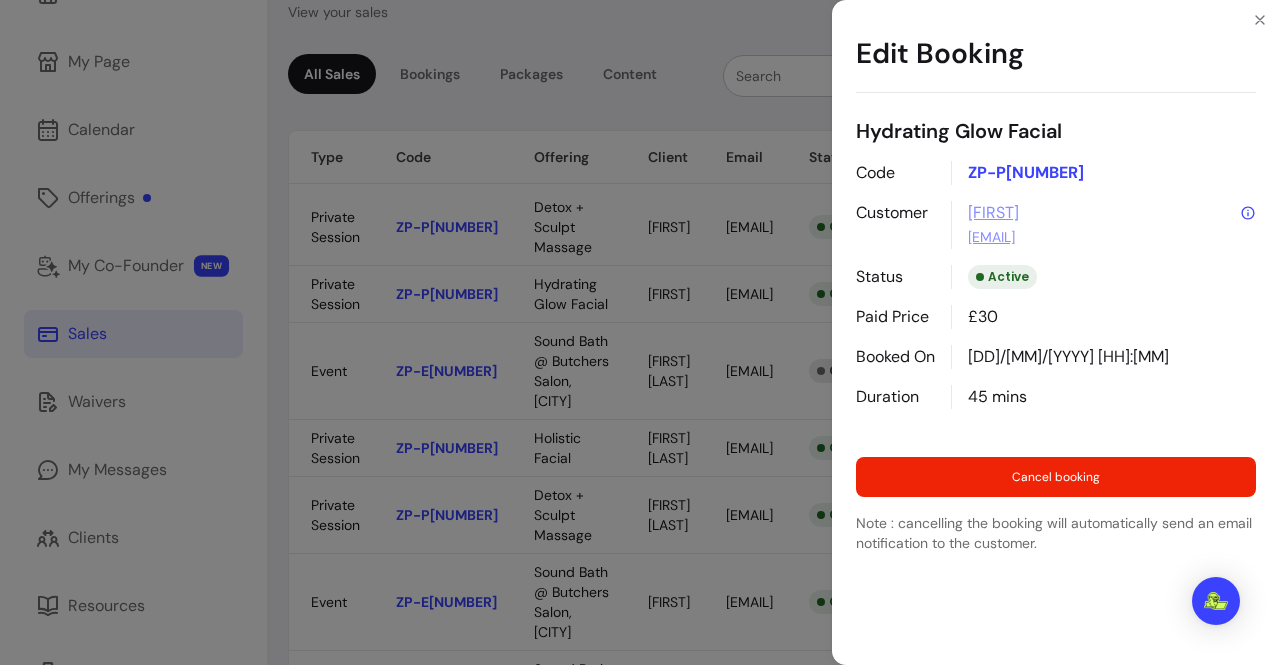 drag, startPoint x: 836, startPoint y: 290, endPoint x: 692, endPoint y: 287, distance: 144.03125 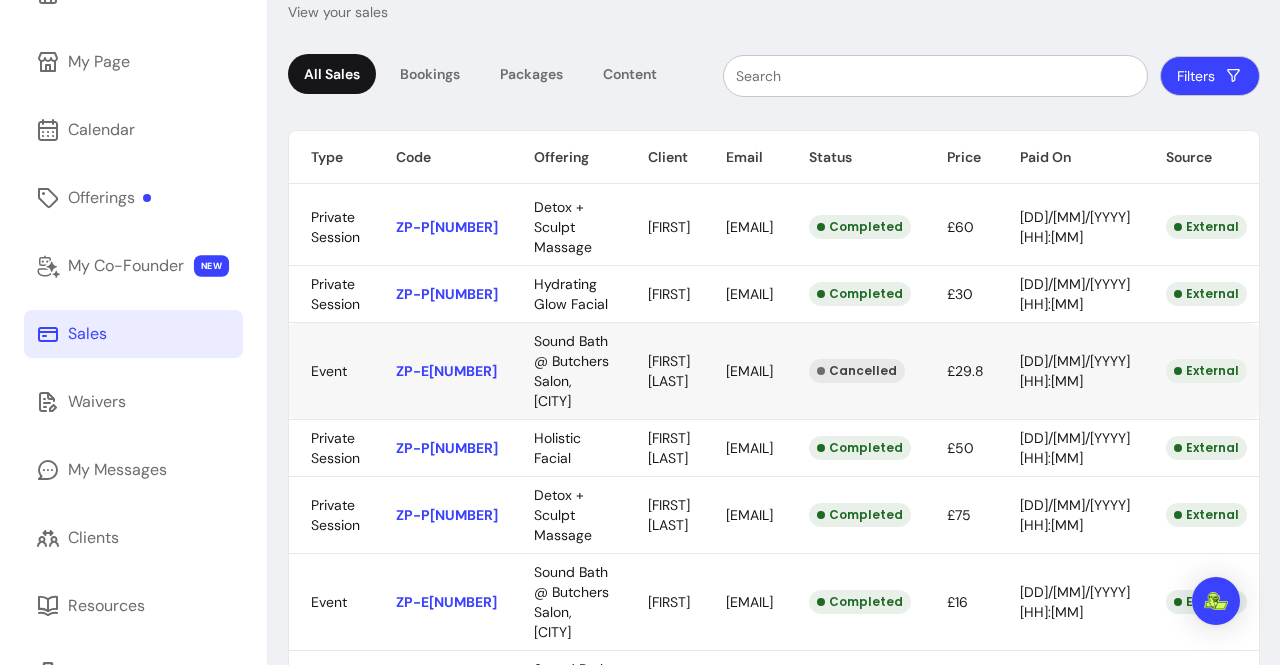 scroll, scrollTop: 98, scrollLeft: 0, axis: vertical 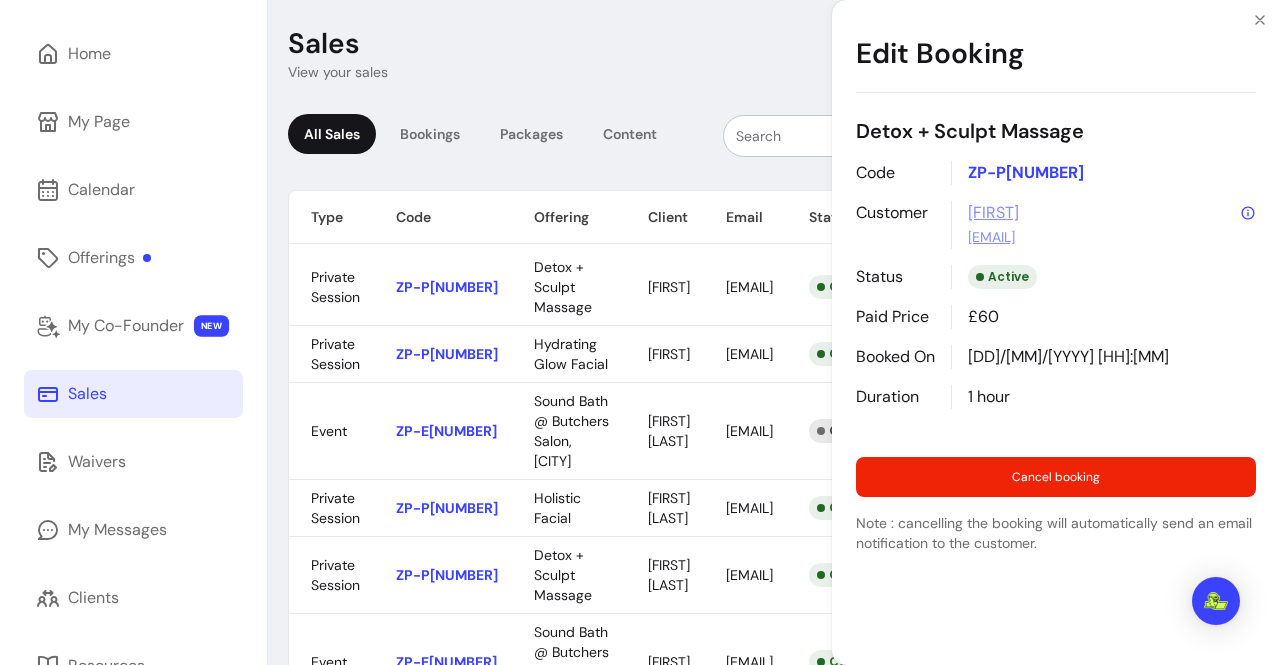 drag, startPoint x: 876, startPoint y: 285, endPoint x: 690, endPoint y: 277, distance: 186.17197 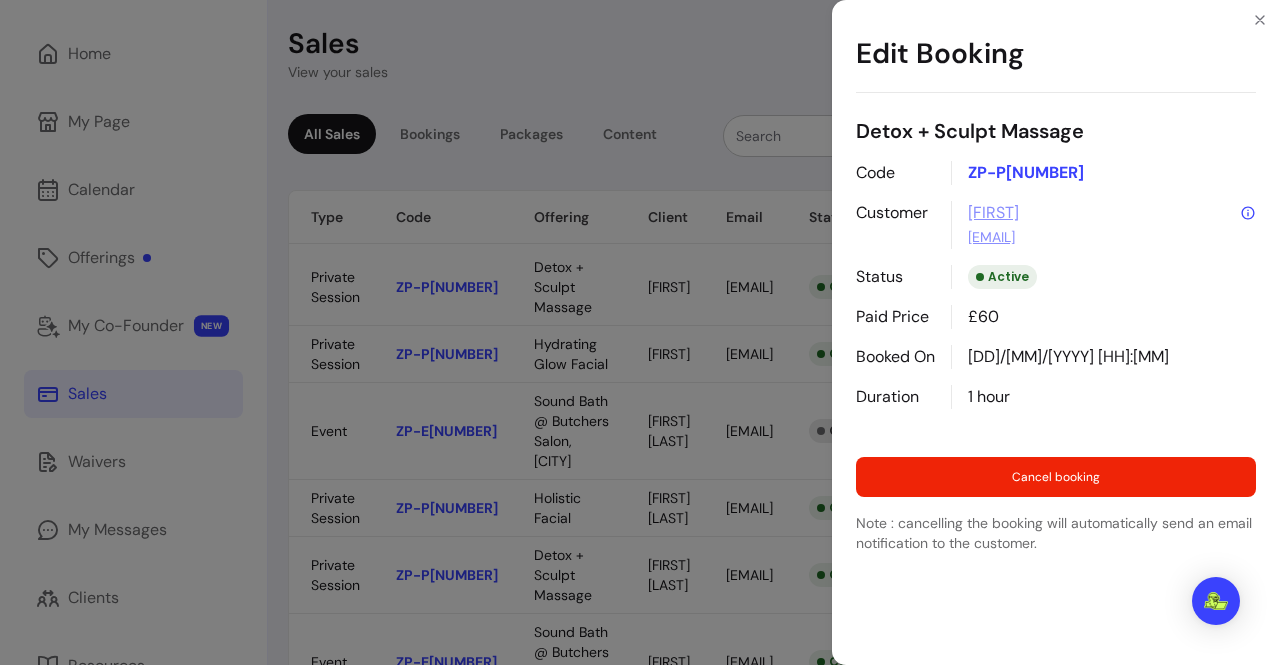 drag, startPoint x: 1190, startPoint y: 235, endPoint x: 960, endPoint y: 236, distance: 230.00217 